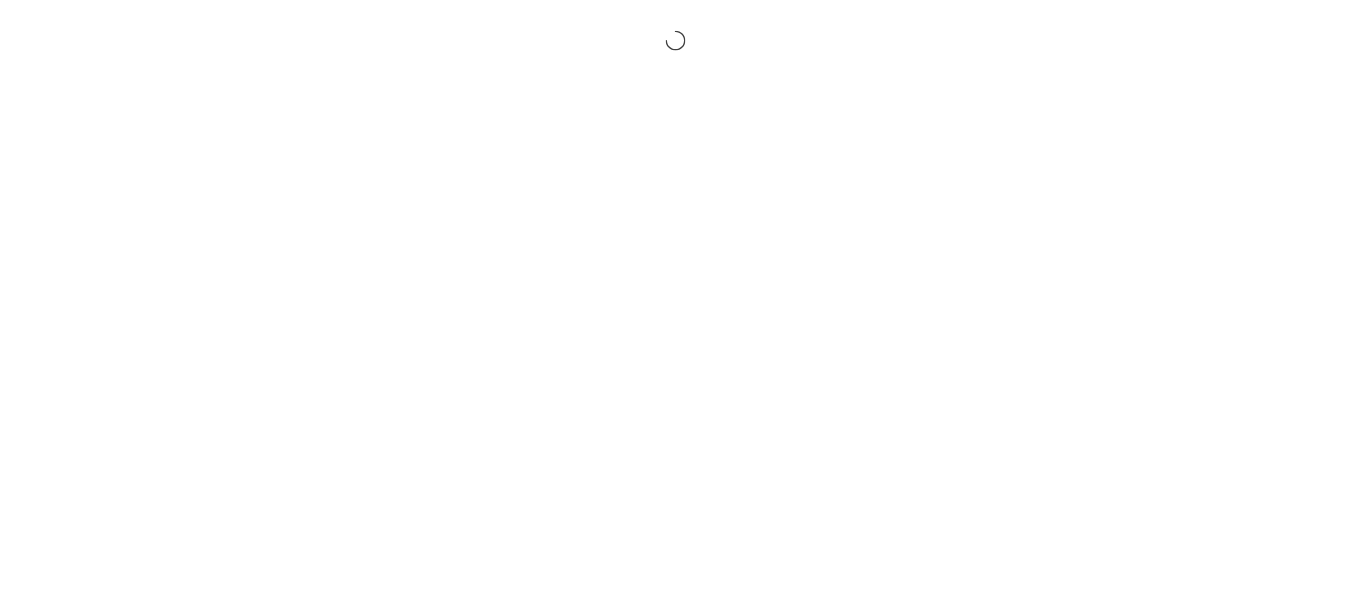 scroll, scrollTop: 0, scrollLeft: 0, axis: both 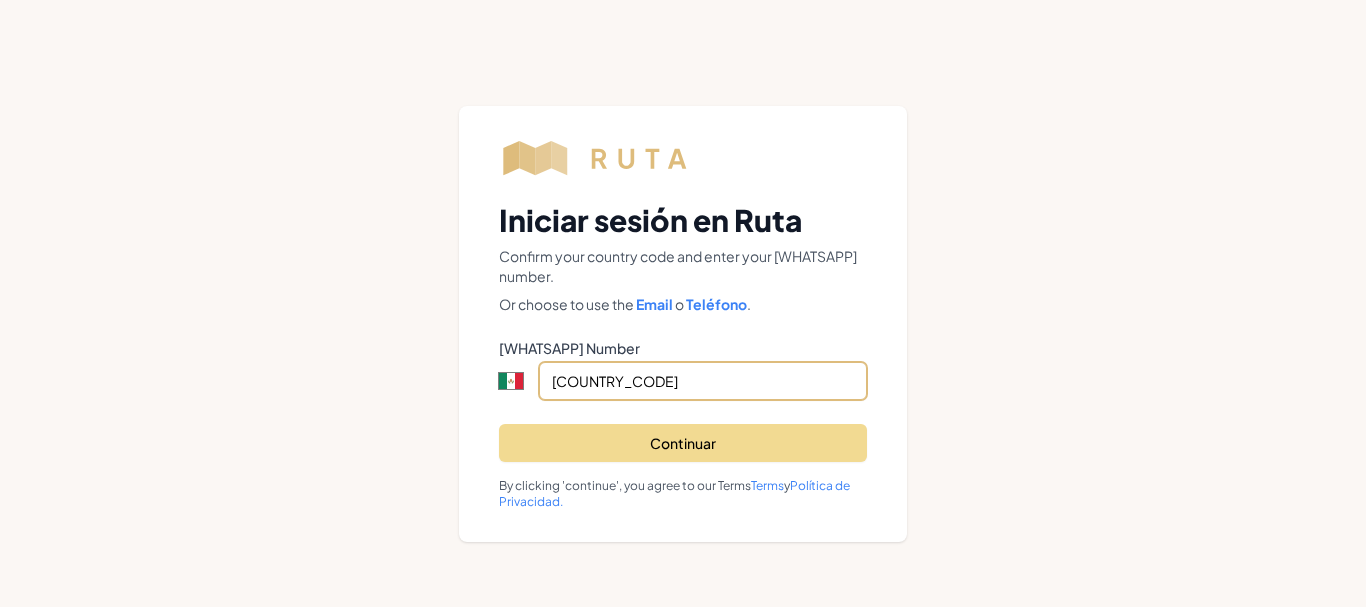 click on "[COUNTRY_CODE]" at bounding box center [703, 381] 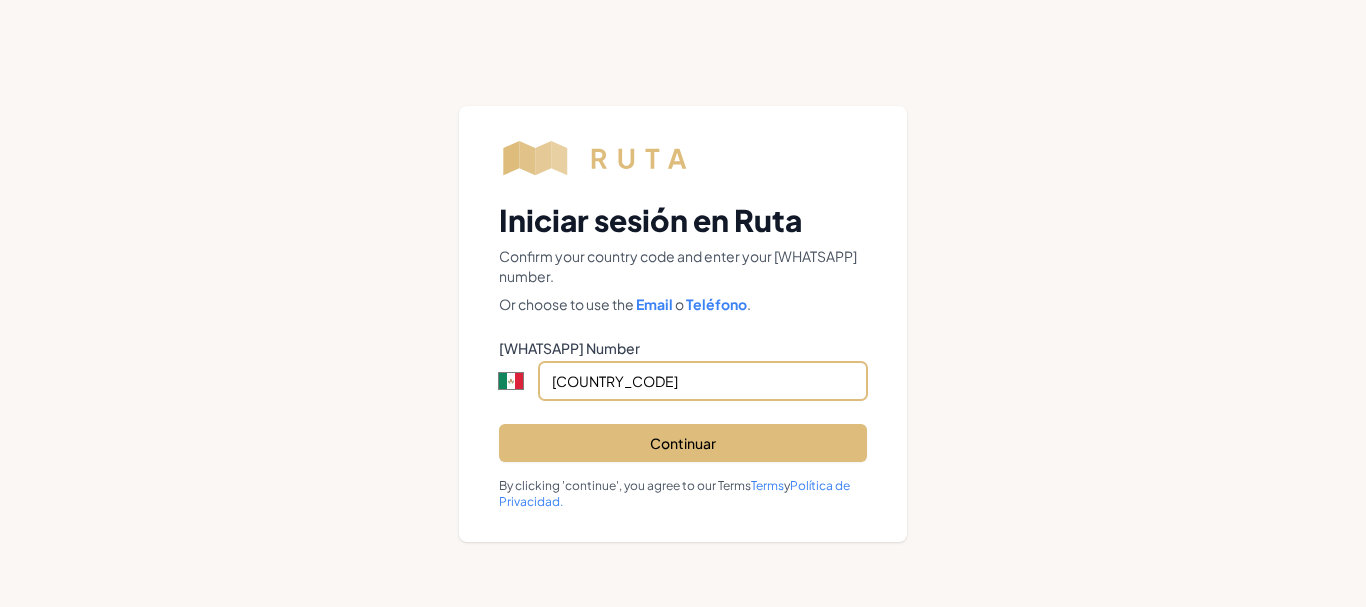 type on "[PHONE]" 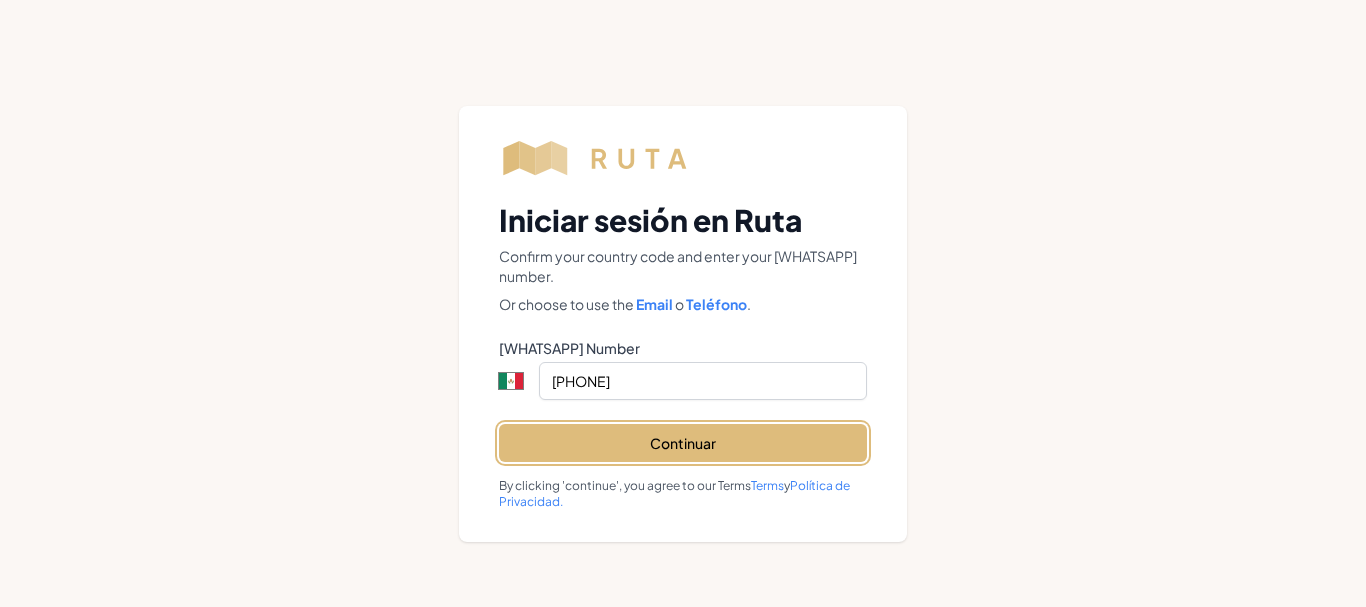 click on "Continuar" at bounding box center (0, 0) 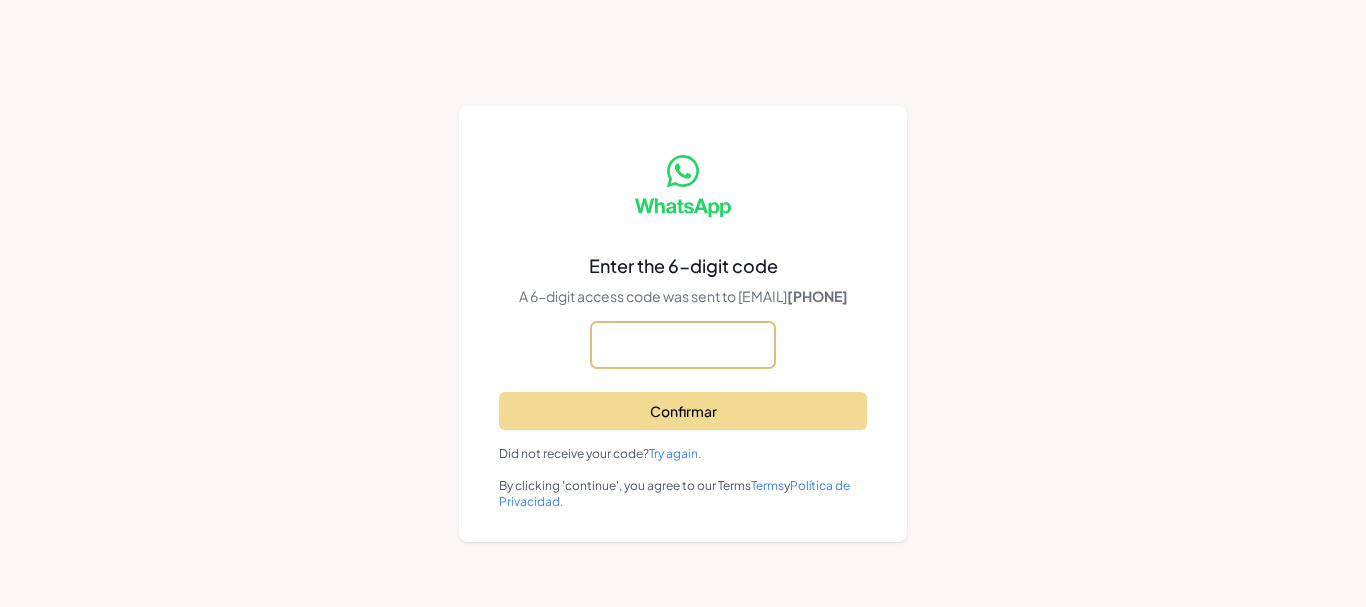 click at bounding box center (0, 0) 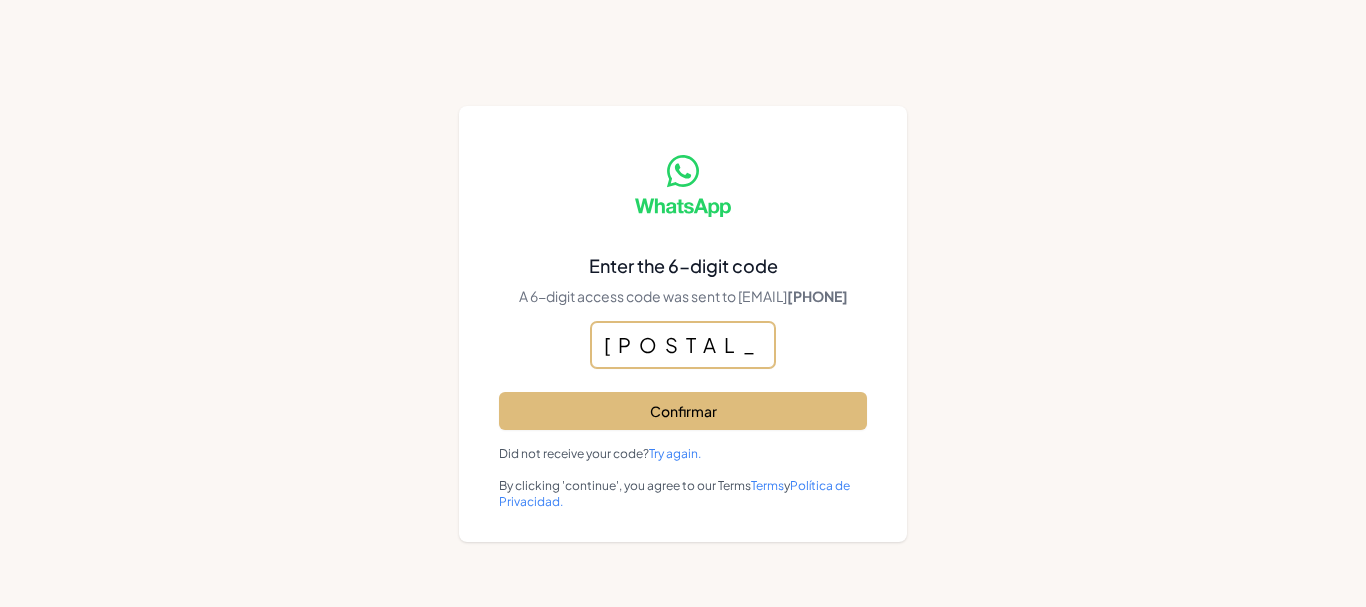 type on "[POSTAL_CODE]" 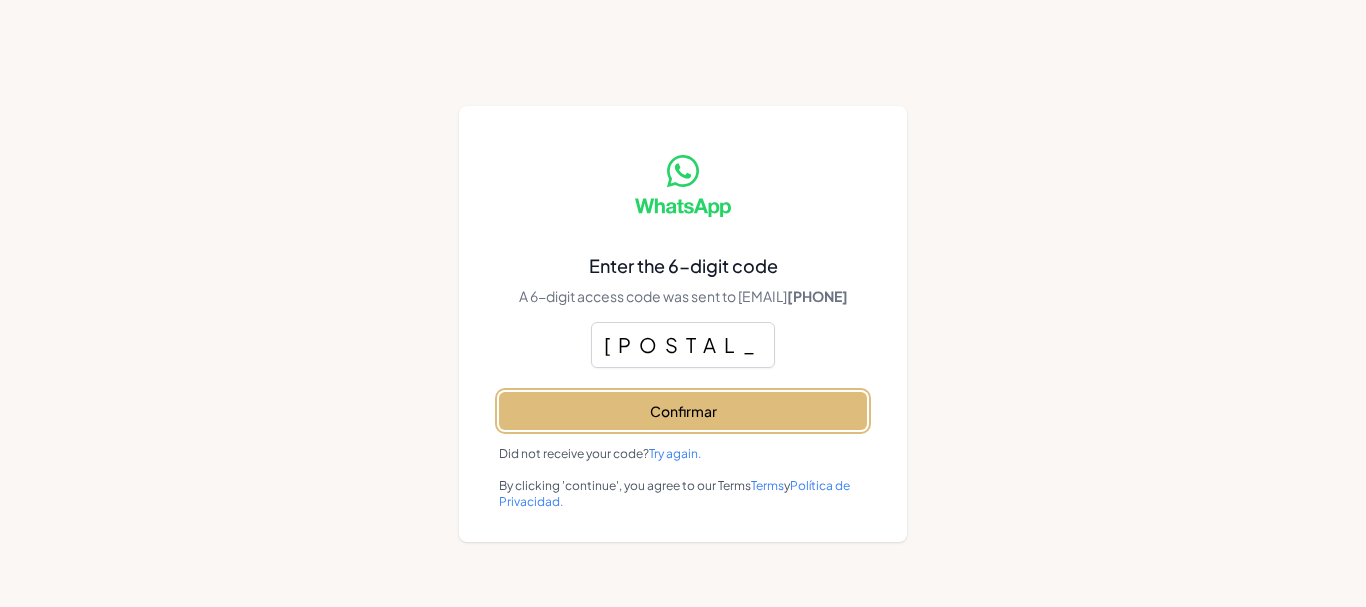 click on "Confirmar" at bounding box center (0, 0) 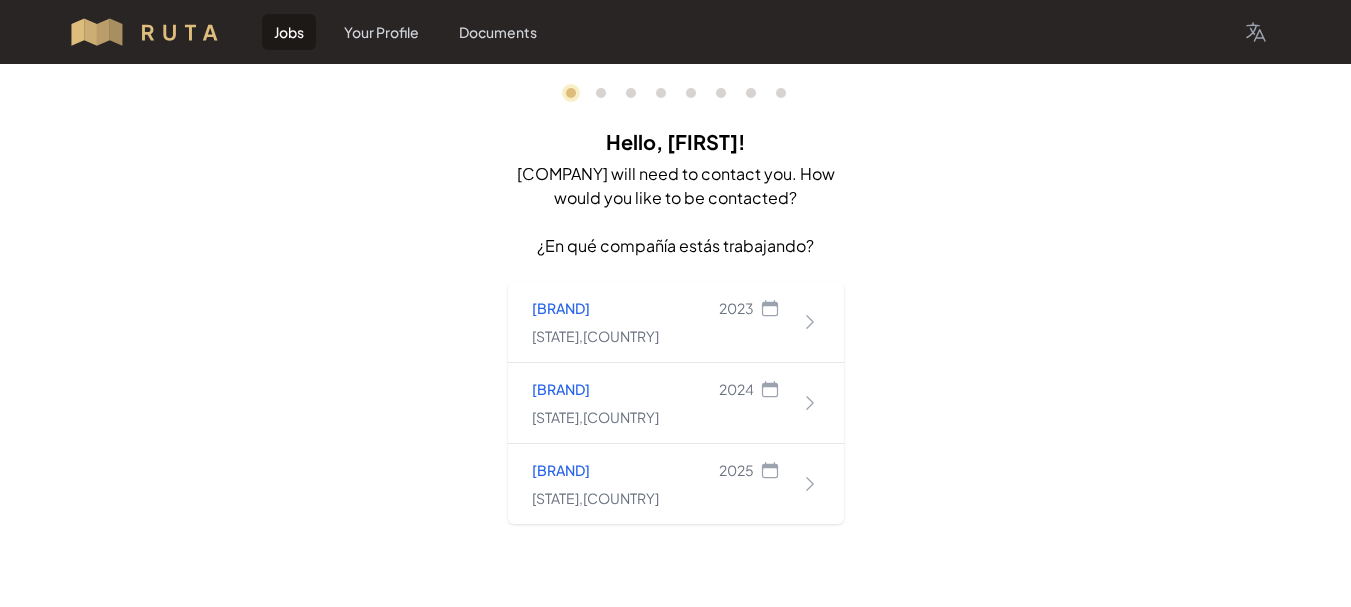 scroll, scrollTop: 13, scrollLeft: 0, axis: vertical 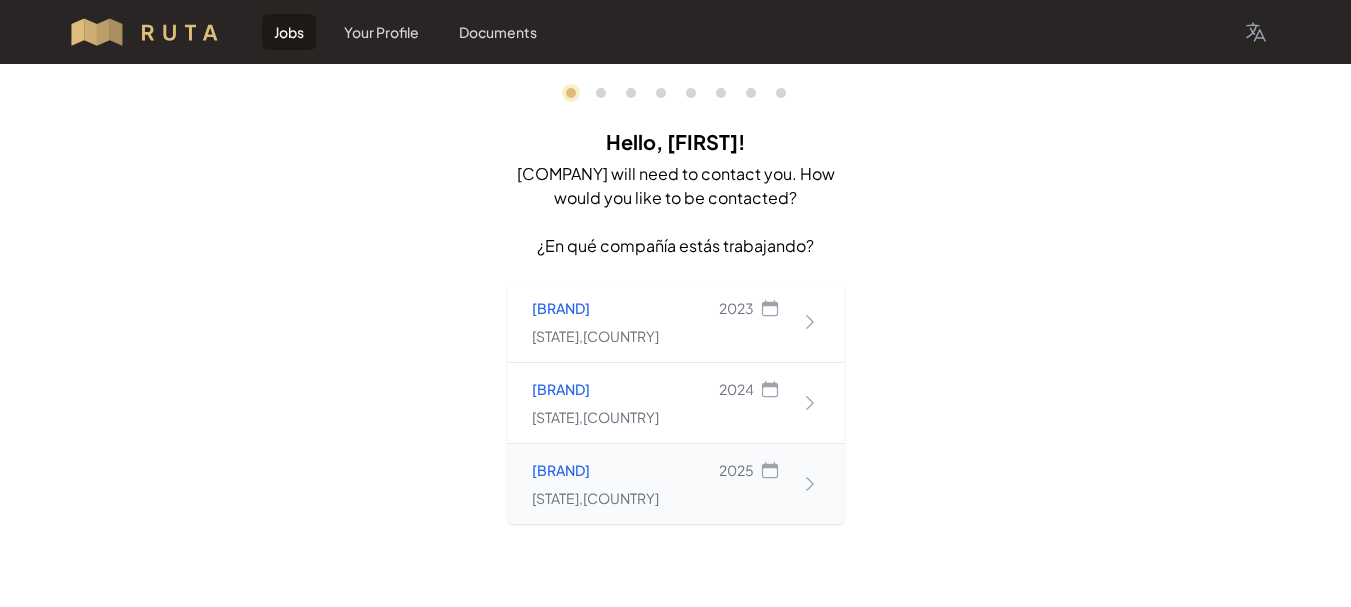 click on "[COMPANY] 2025 [STATE] , [COUNTRY]" at bounding box center (676, 322) 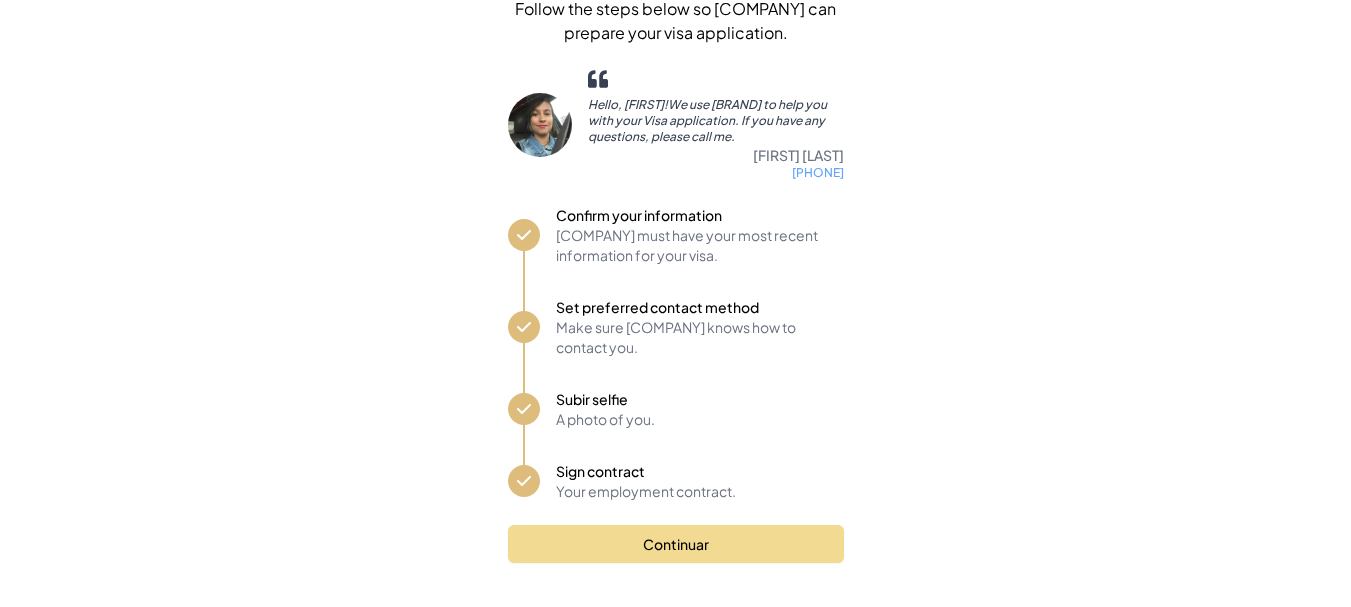 scroll, scrollTop: 193, scrollLeft: 0, axis: vertical 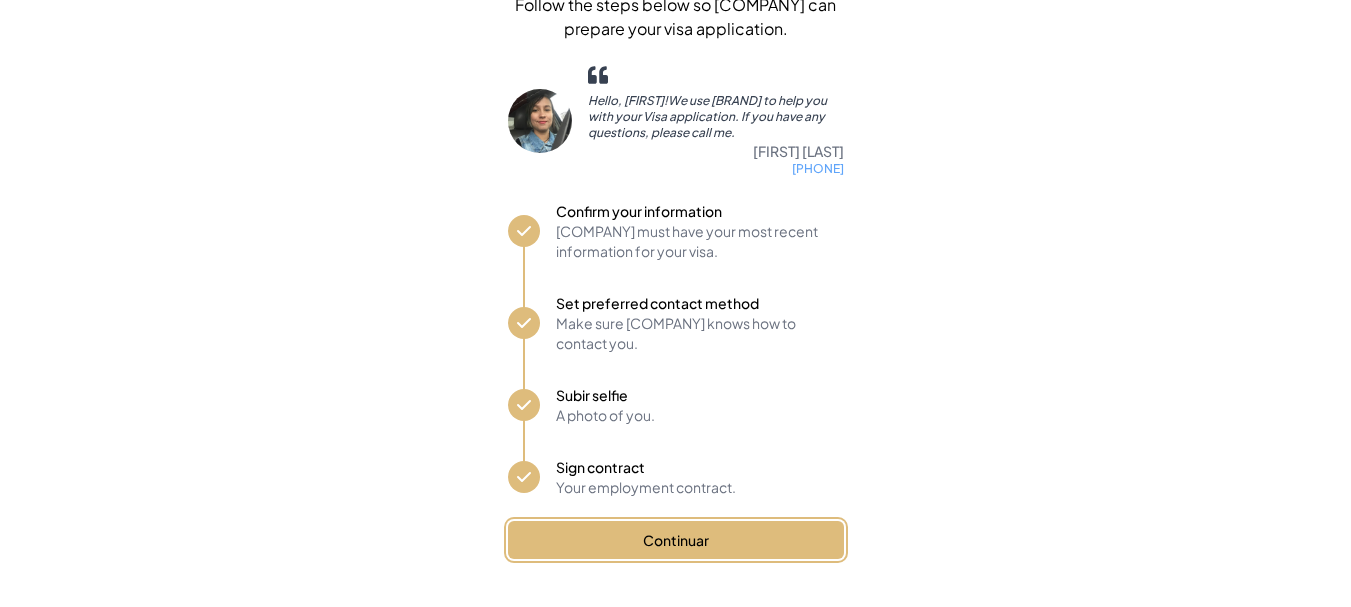 click on "Continuar" at bounding box center [676, 540] 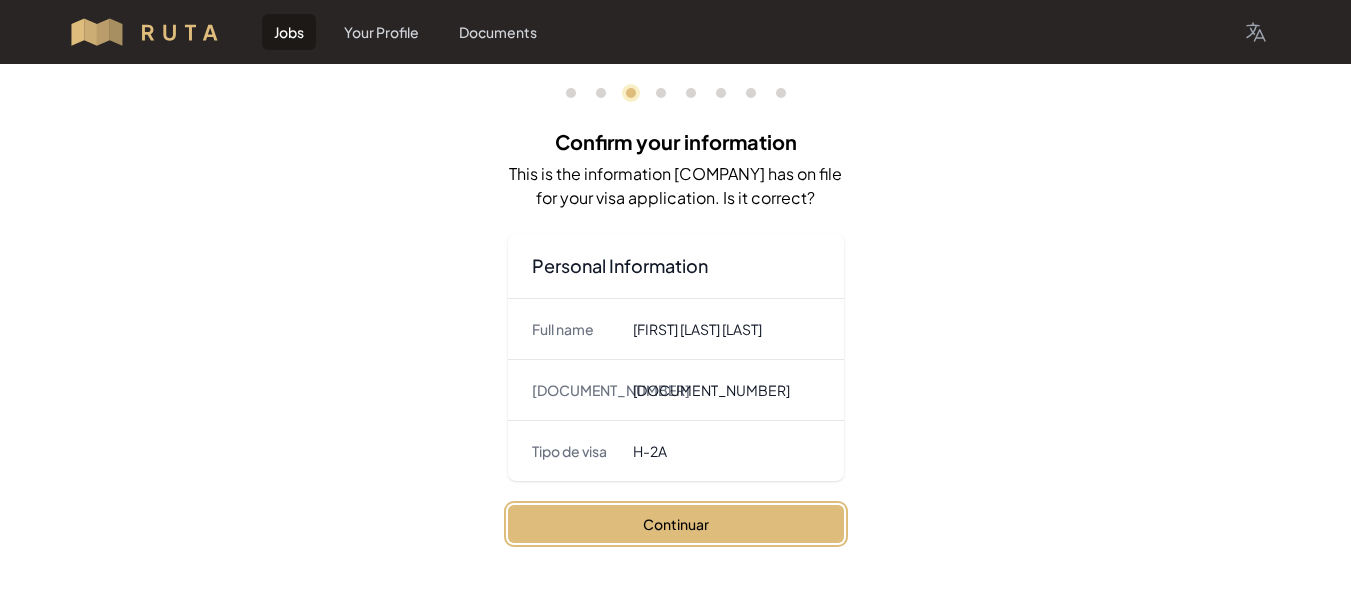 scroll, scrollTop: 28, scrollLeft: 0, axis: vertical 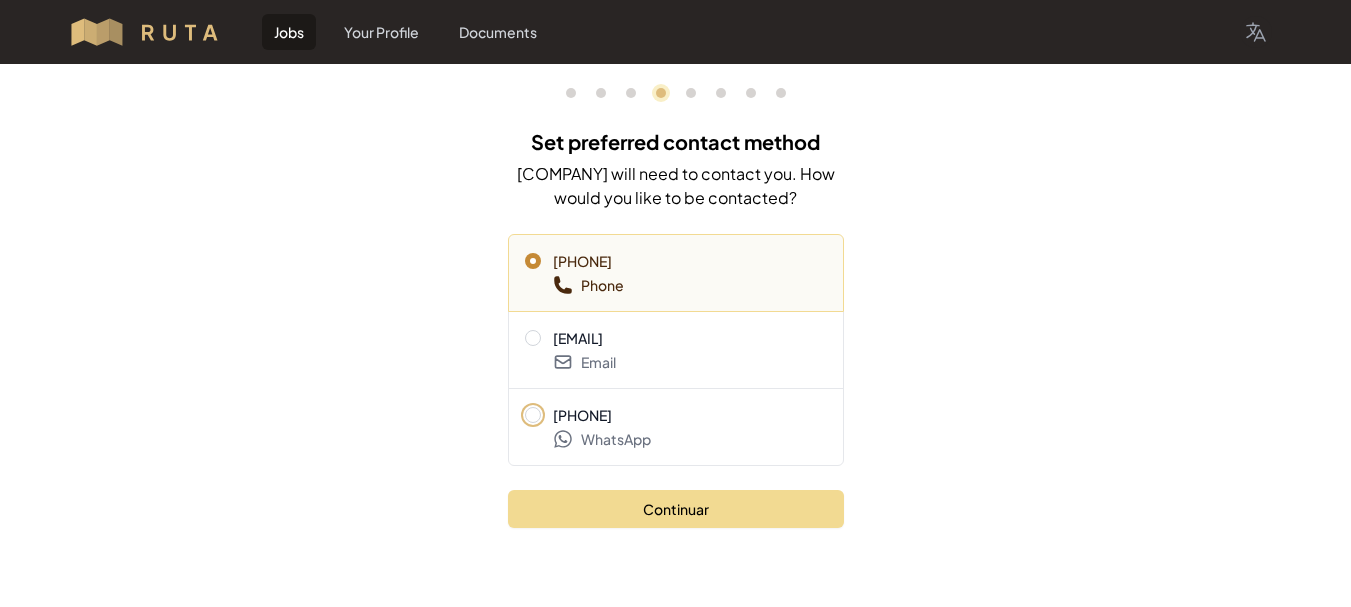 click on "[PHONE]" at bounding box center [676, 415] 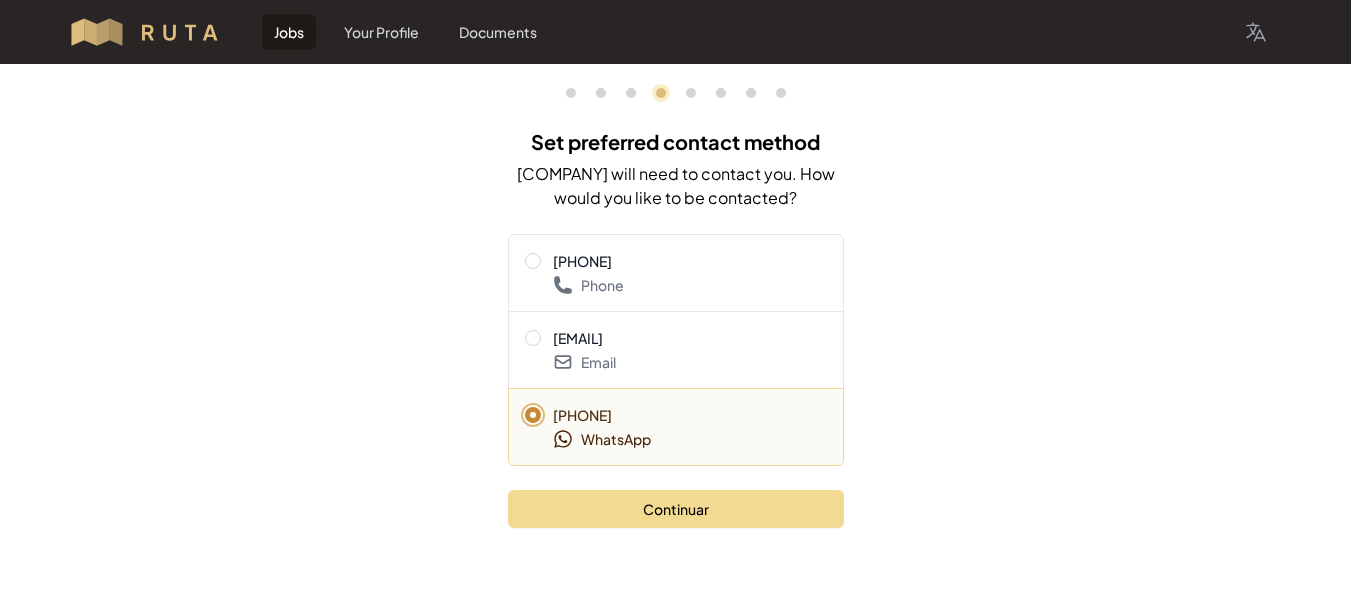 click on "[PHONE]" at bounding box center (676, 261) 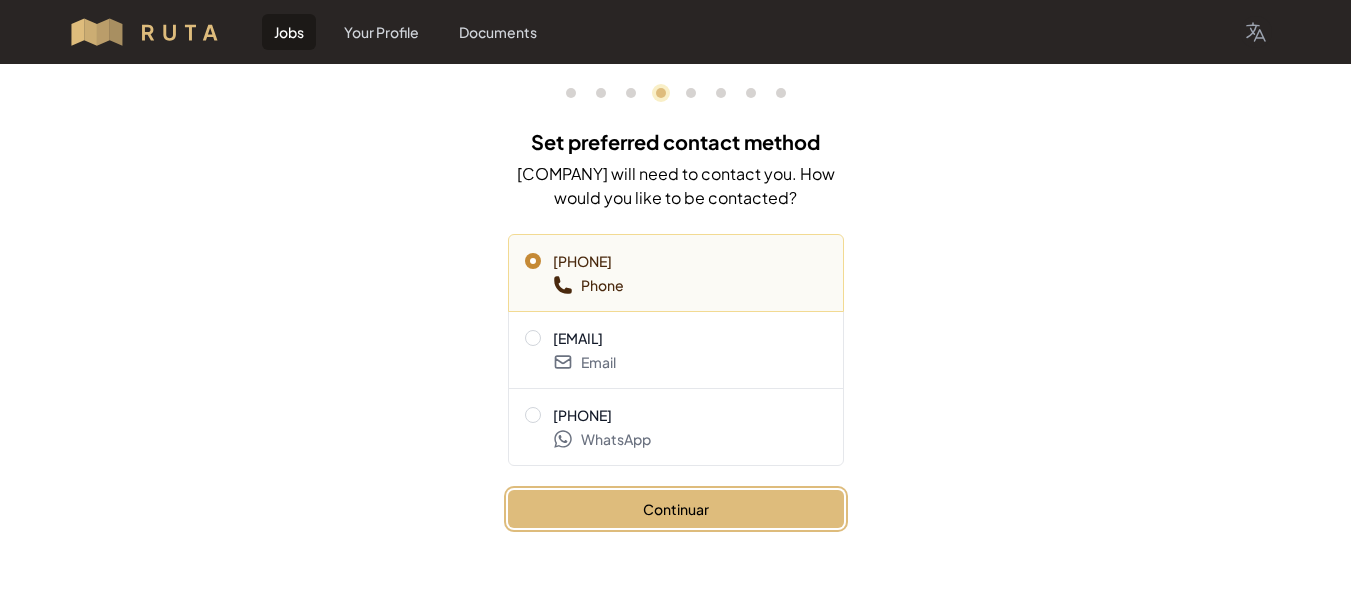 click on "Continuar" at bounding box center [676, 509] 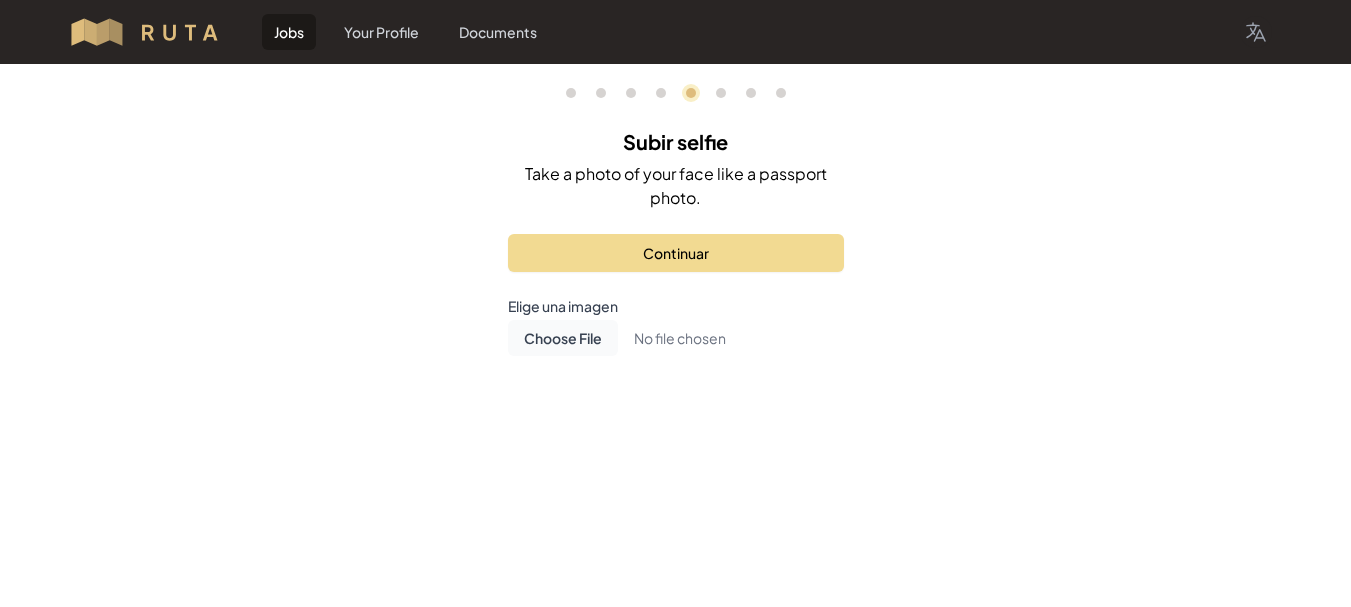 scroll, scrollTop: 0, scrollLeft: 0, axis: both 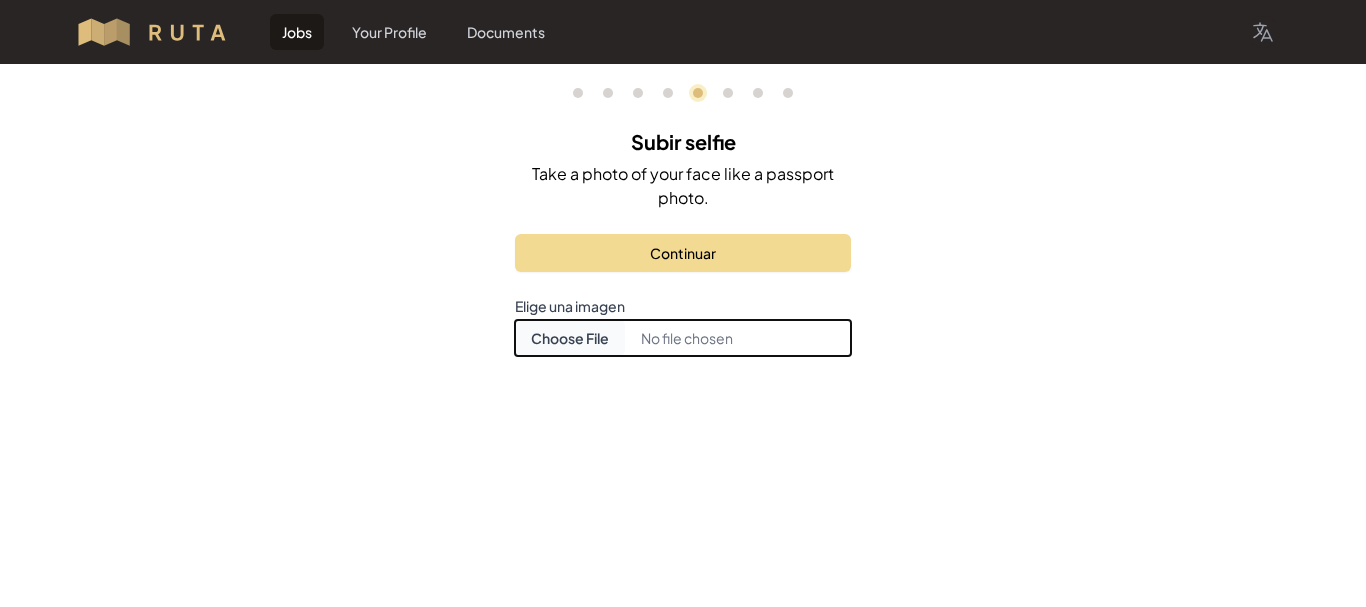 click on "Choose document photo" at bounding box center [683, 338] 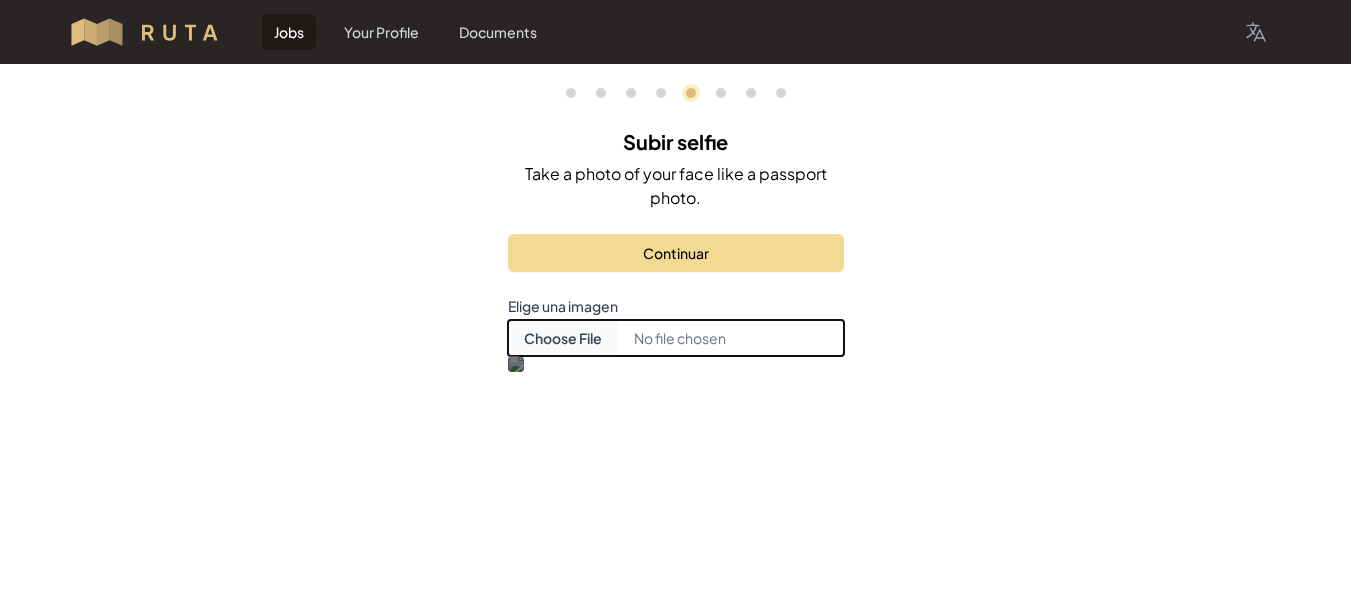 scroll, scrollTop: 293, scrollLeft: 0, axis: vertical 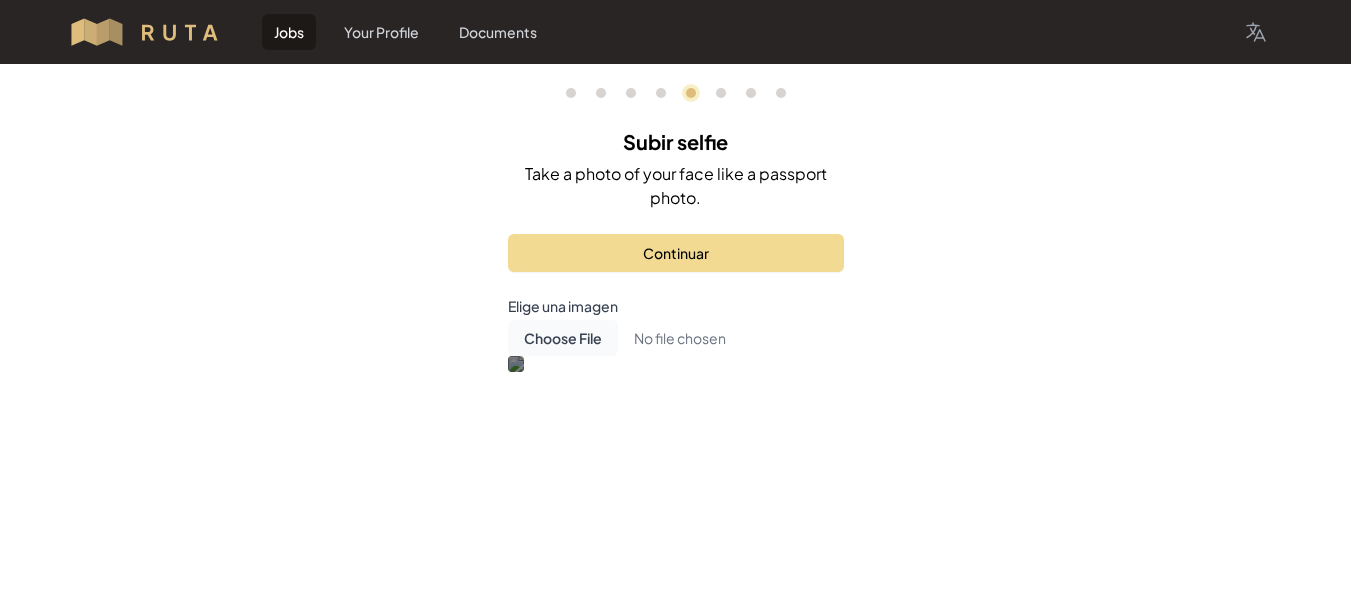 click on "0 1 3 4 5 6 7 8 Upload selfie Take a photo of your face like a passport photo. Continue Choose image Open Choose document photo" at bounding box center (676, 266) 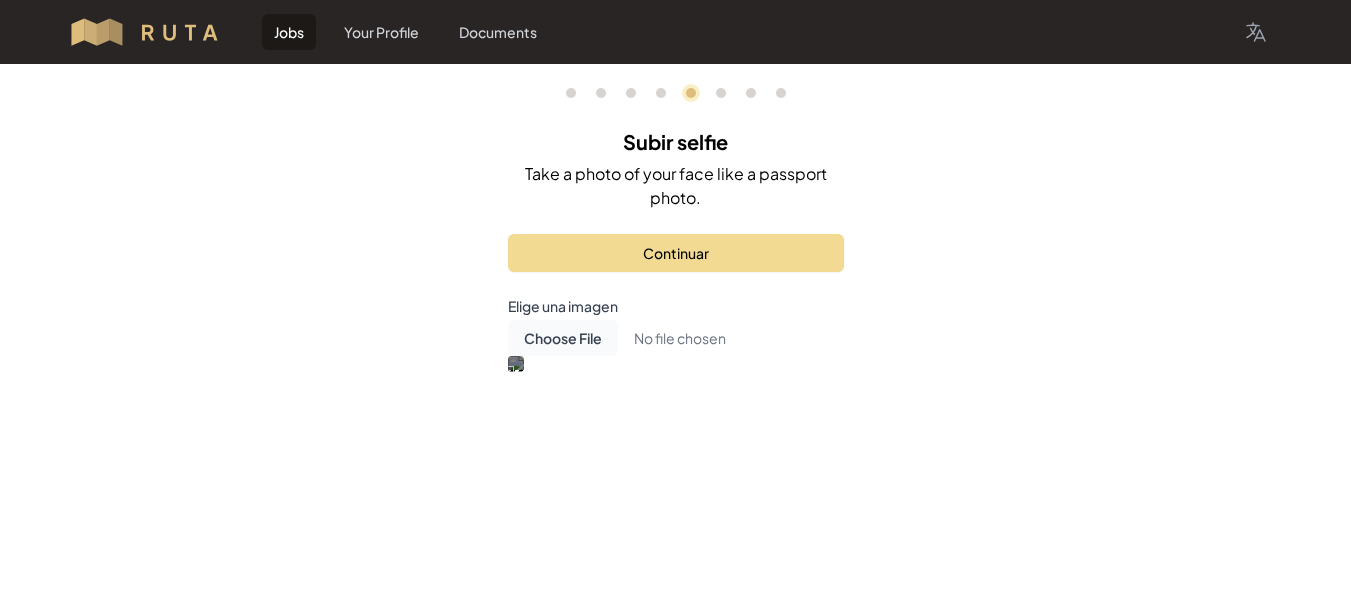 click on "0 1 3 4 5 6 7 8 Upload selfie Take a photo of your face like a passport photo. Continue Choose image Open Choose document photo" at bounding box center (676, 266) 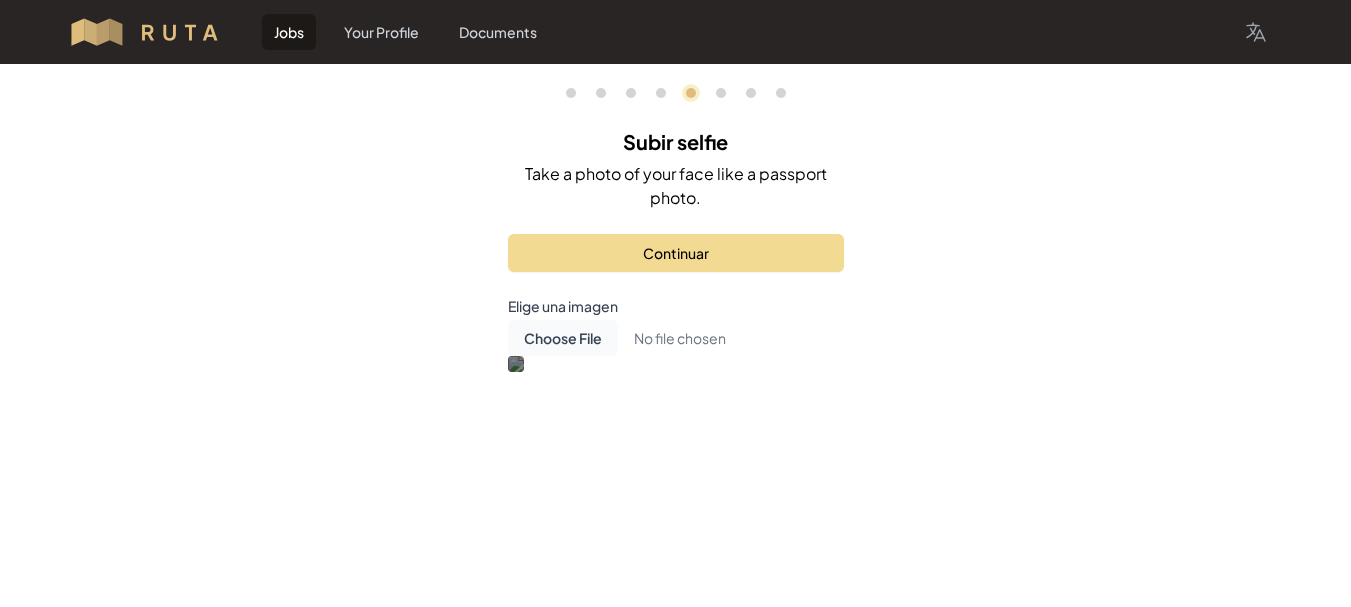 click at bounding box center [676, 563] 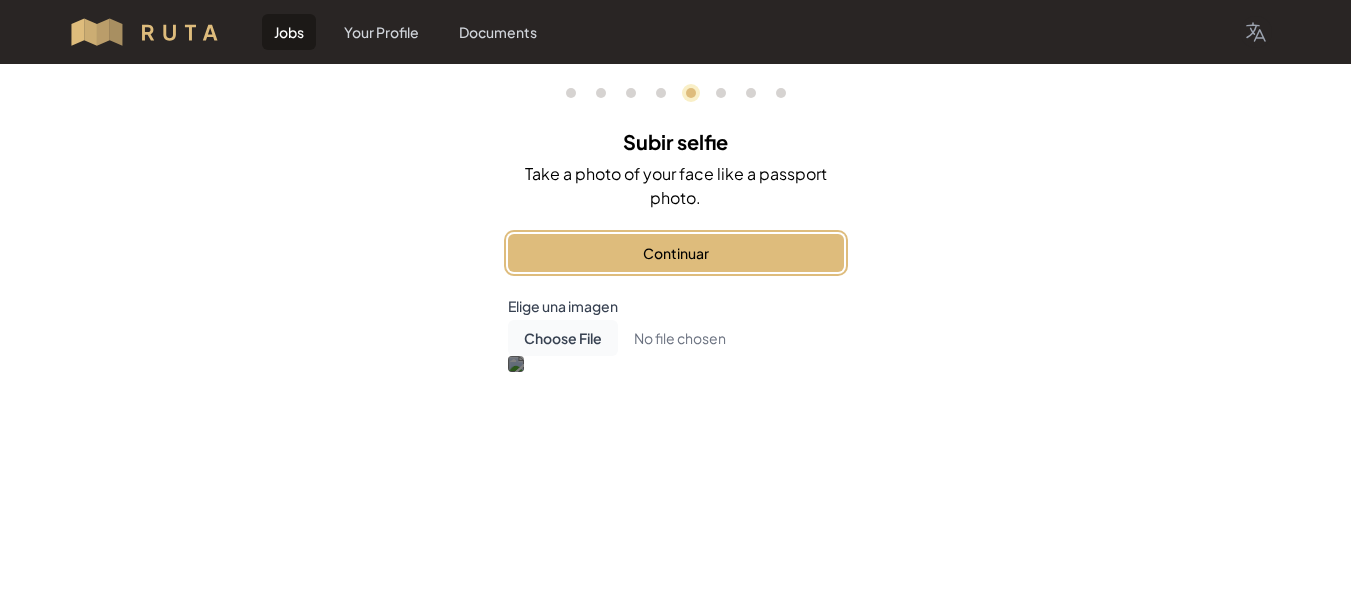 click on "Continuar" at bounding box center (676, 253) 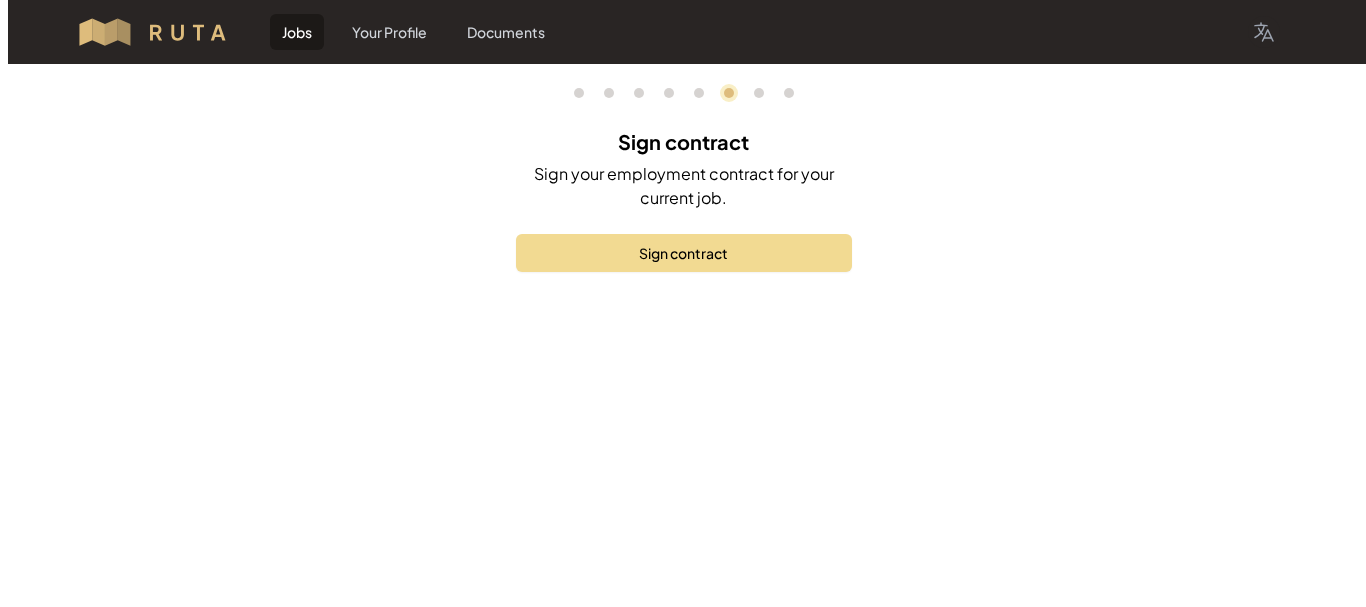 scroll, scrollTop: 0, scrollLeft: 0, axis: both 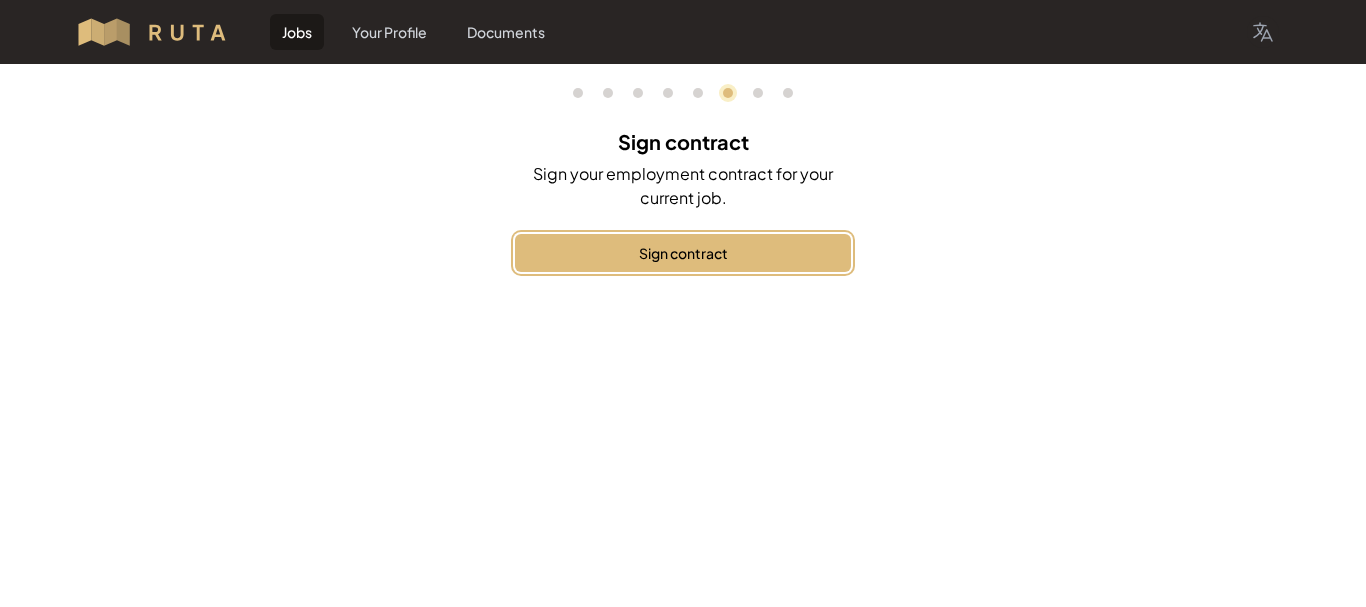 click on "Sign contract" at bounding box center (683, 253) 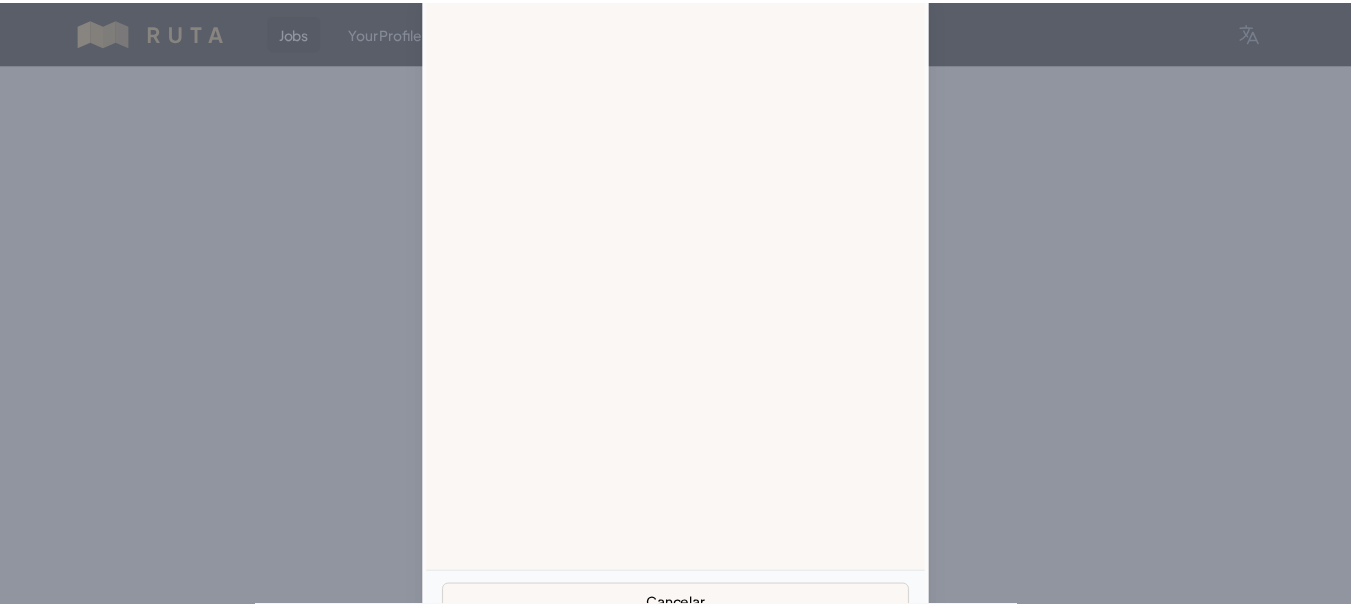 scroll, scrollTop: 0, scrollLeft: 0, axis: both 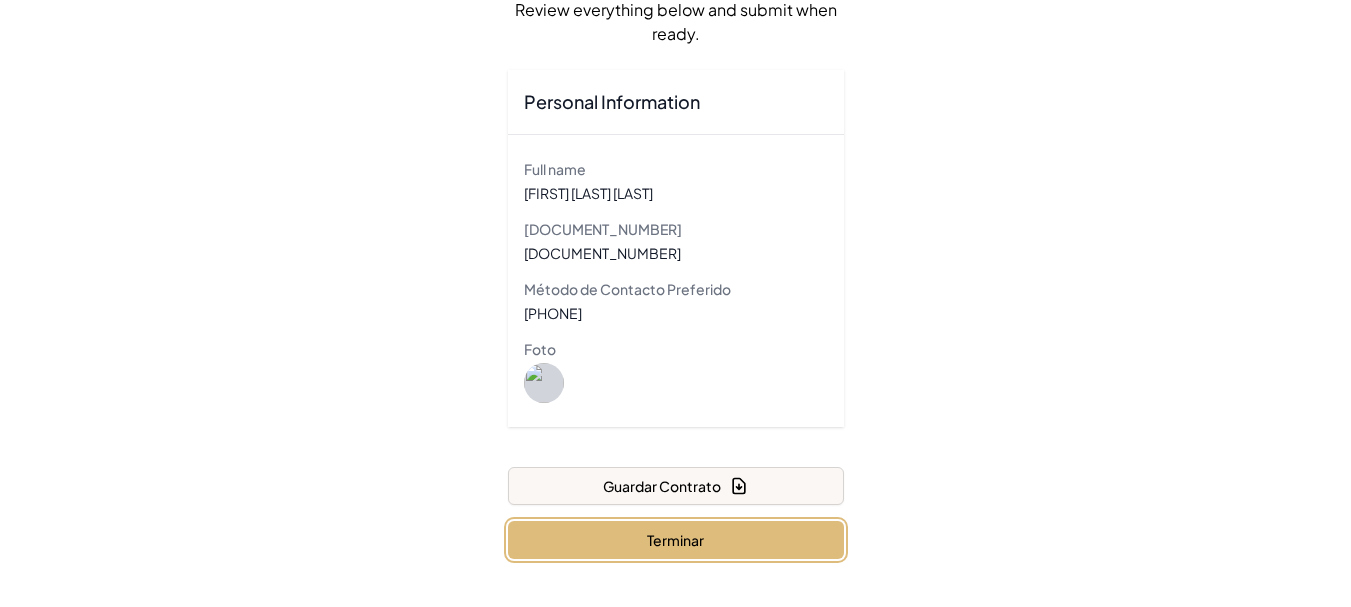 click on "Terminar" at bounding box center [676, 540] 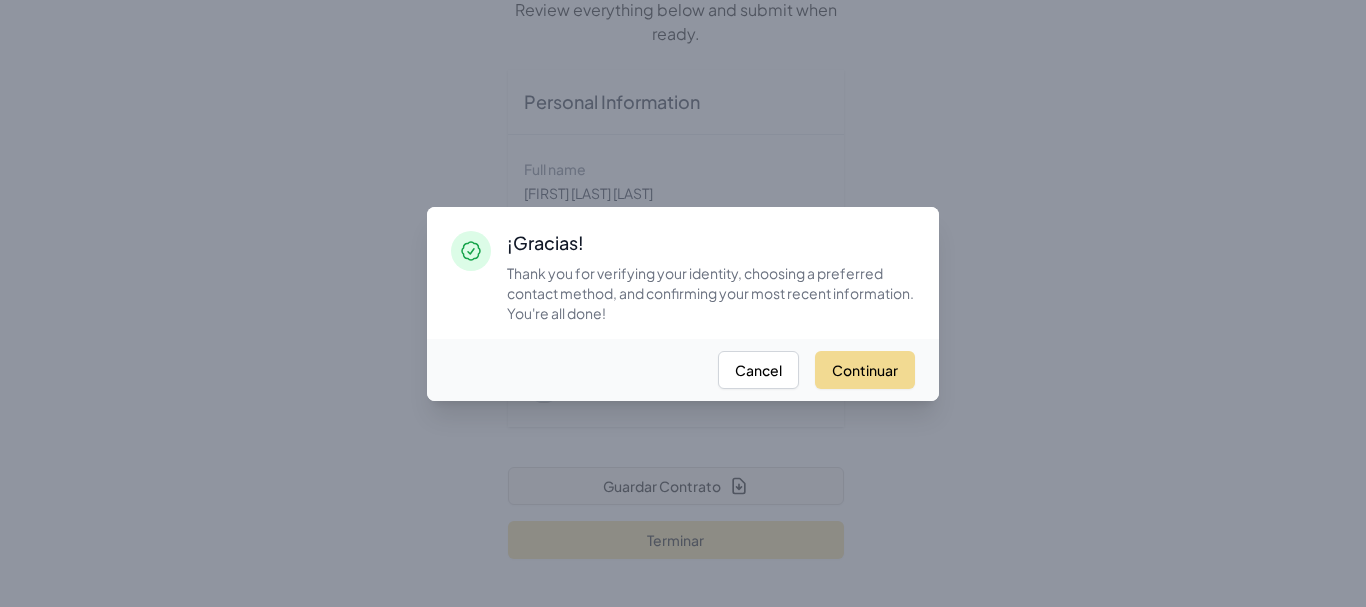 type 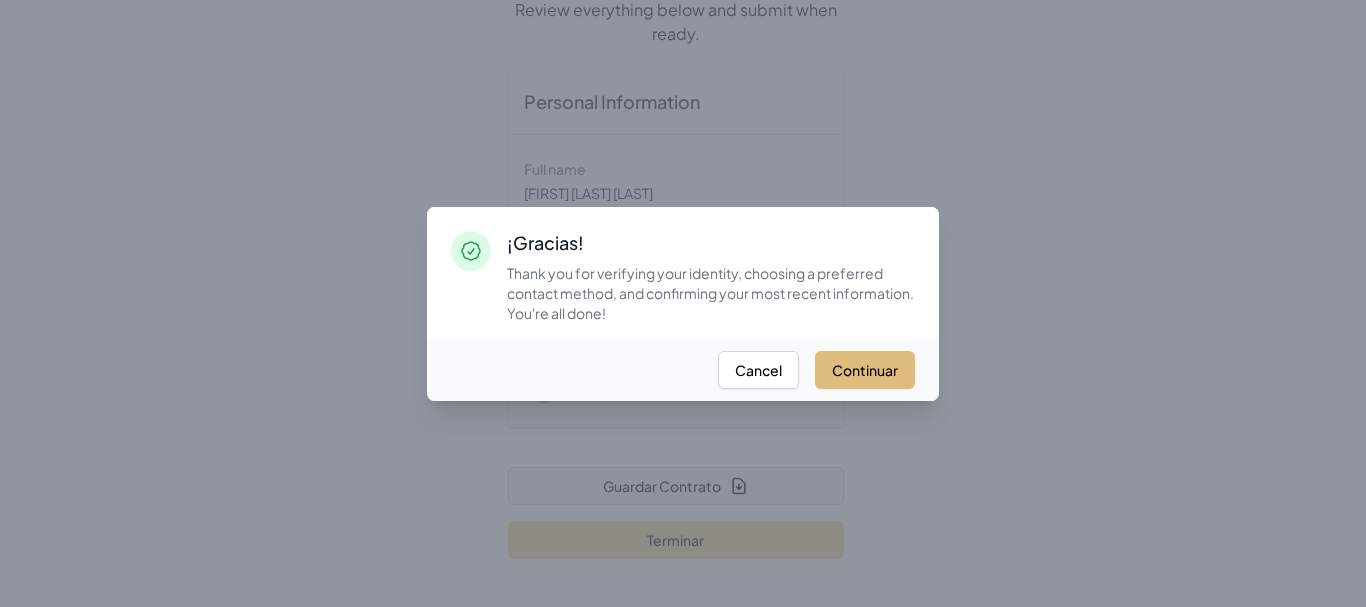 click on "Continuar" at bounding box center [865, 370] 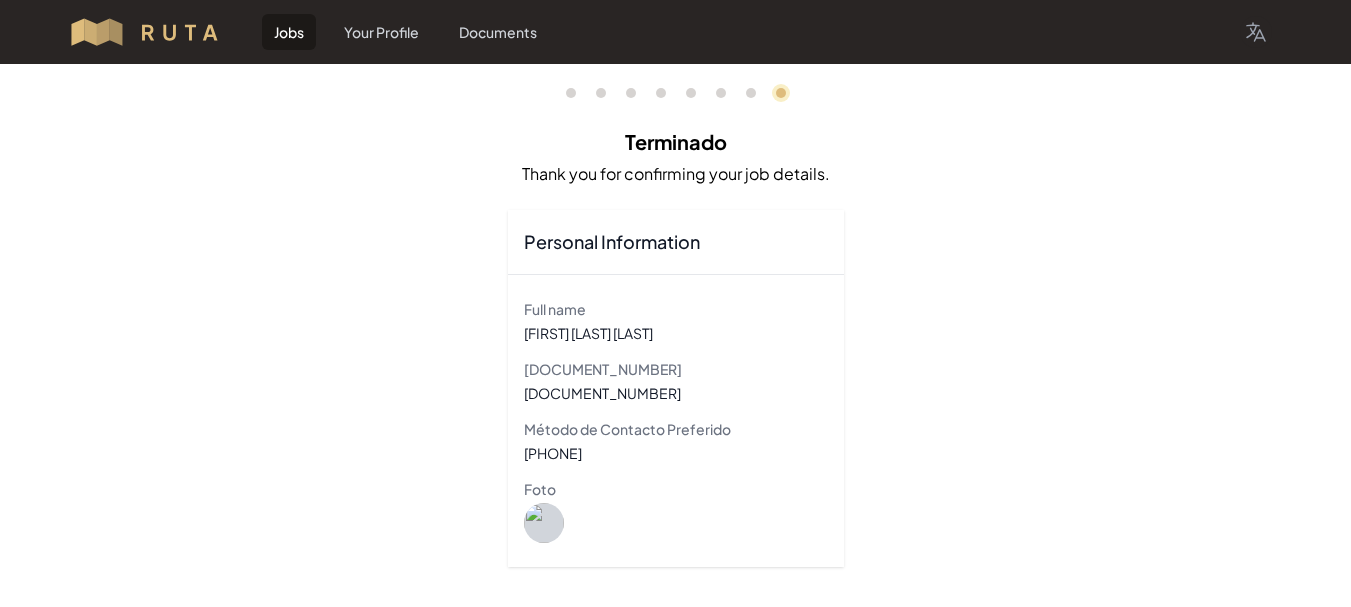 scroll, scrollTop: 100, scrollLeft: 0, axis: vertical 